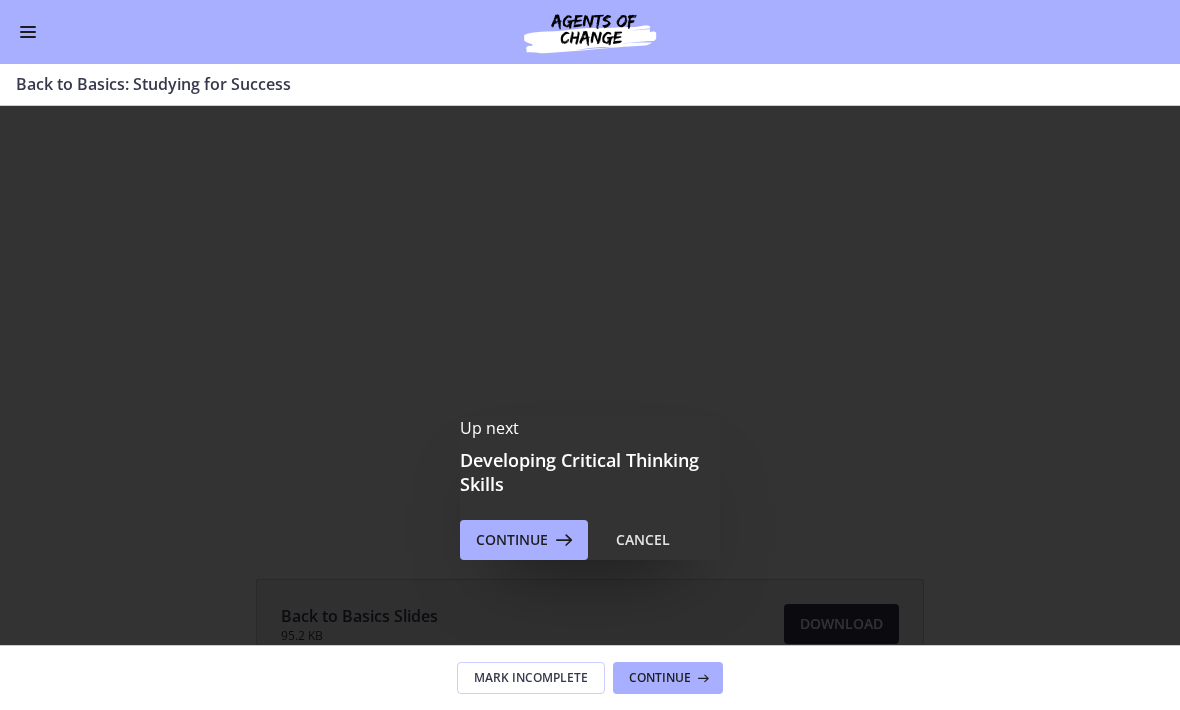 scroll, scrollTop: 0, scrollLeft: 0, axis: both 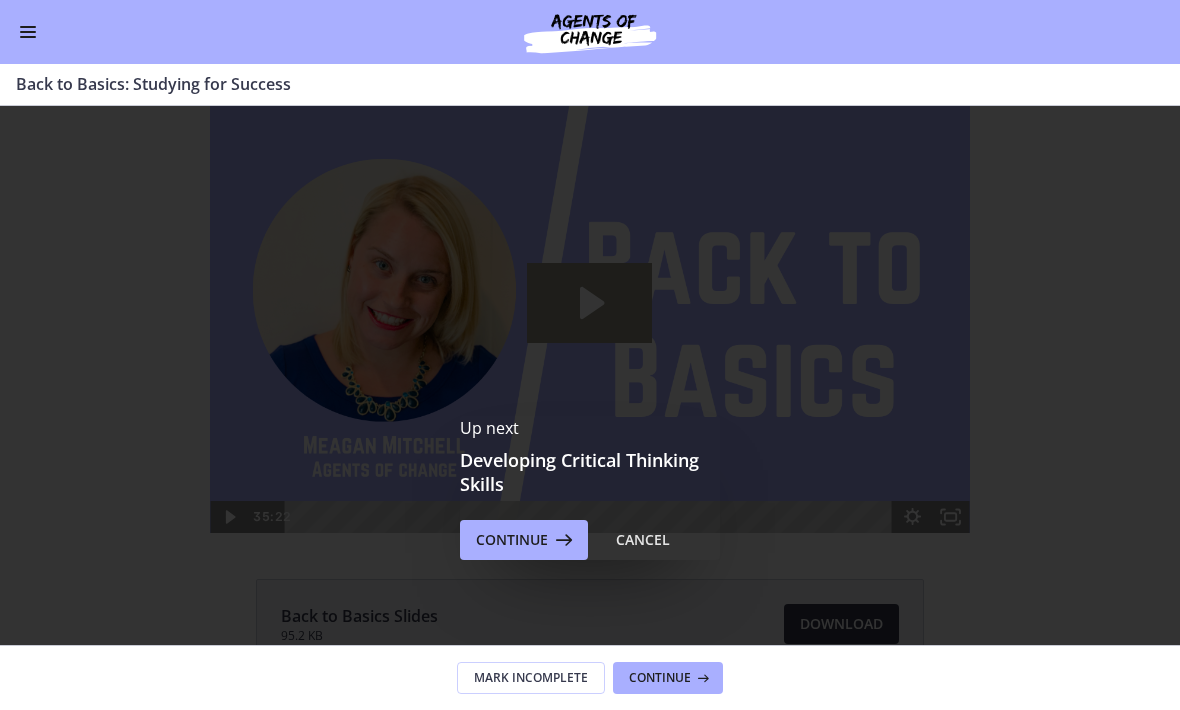 click at bounding box center [562, 540] 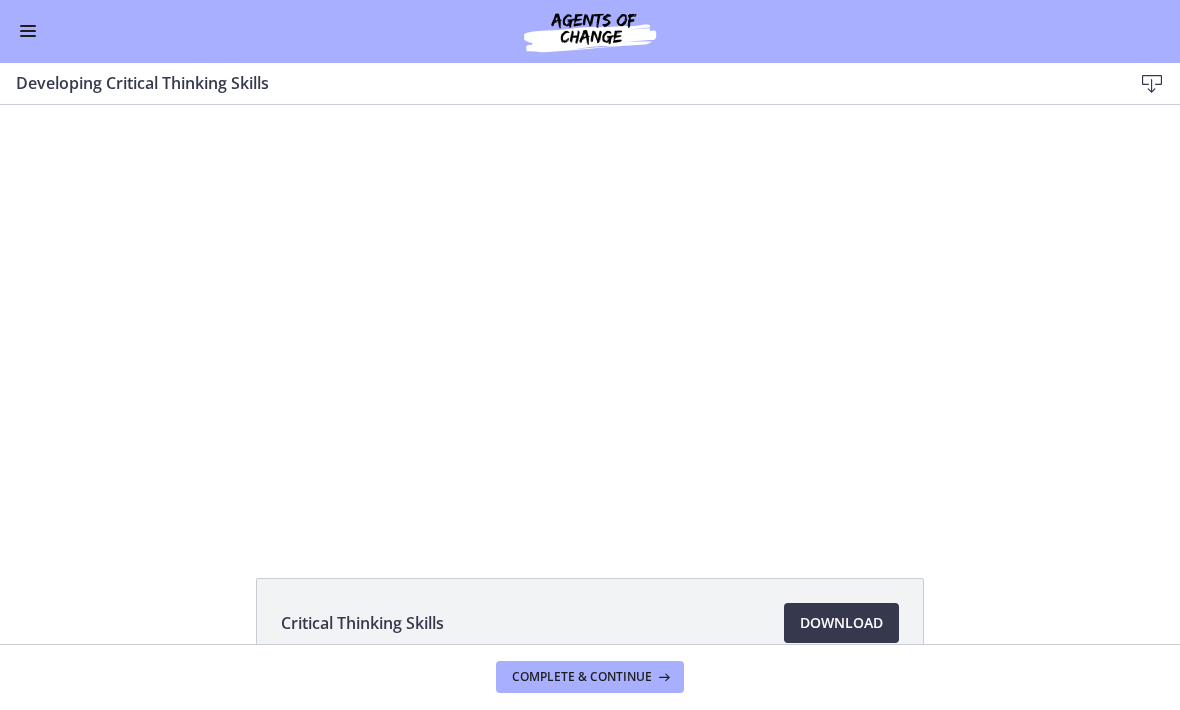 scroll, scrollTop: 0, scrollLeft: 0, axis: both 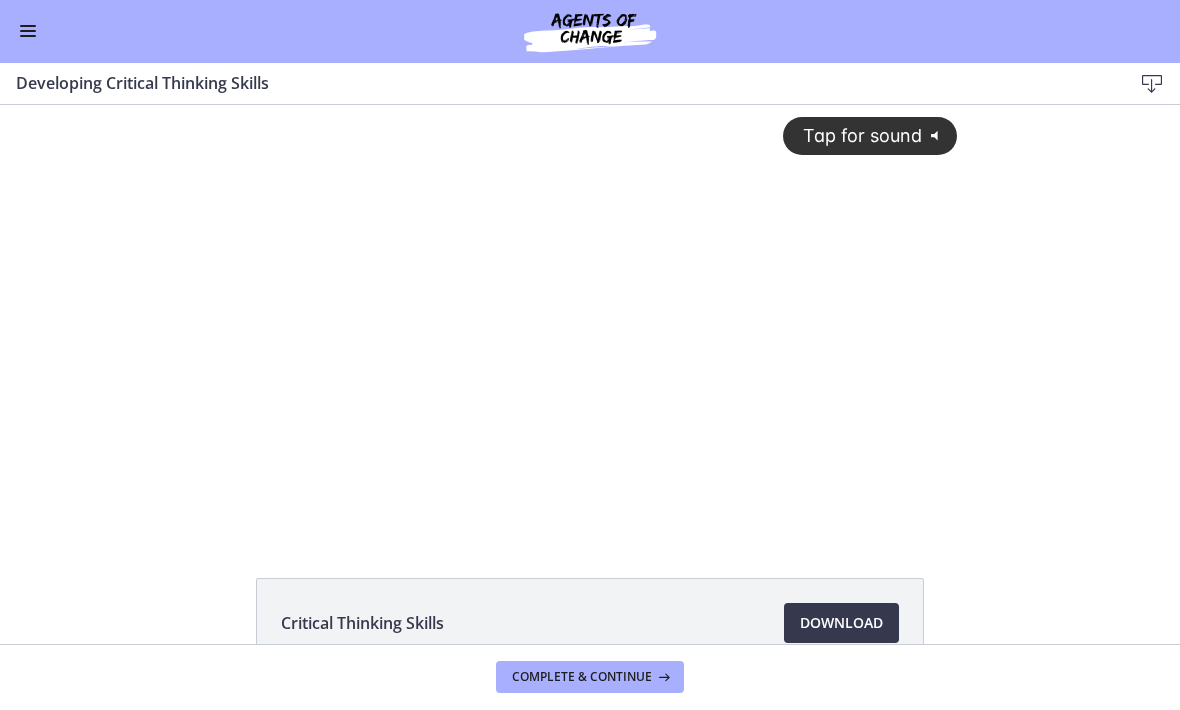 click on "Tap for sound" at bounding box center [853, 135] 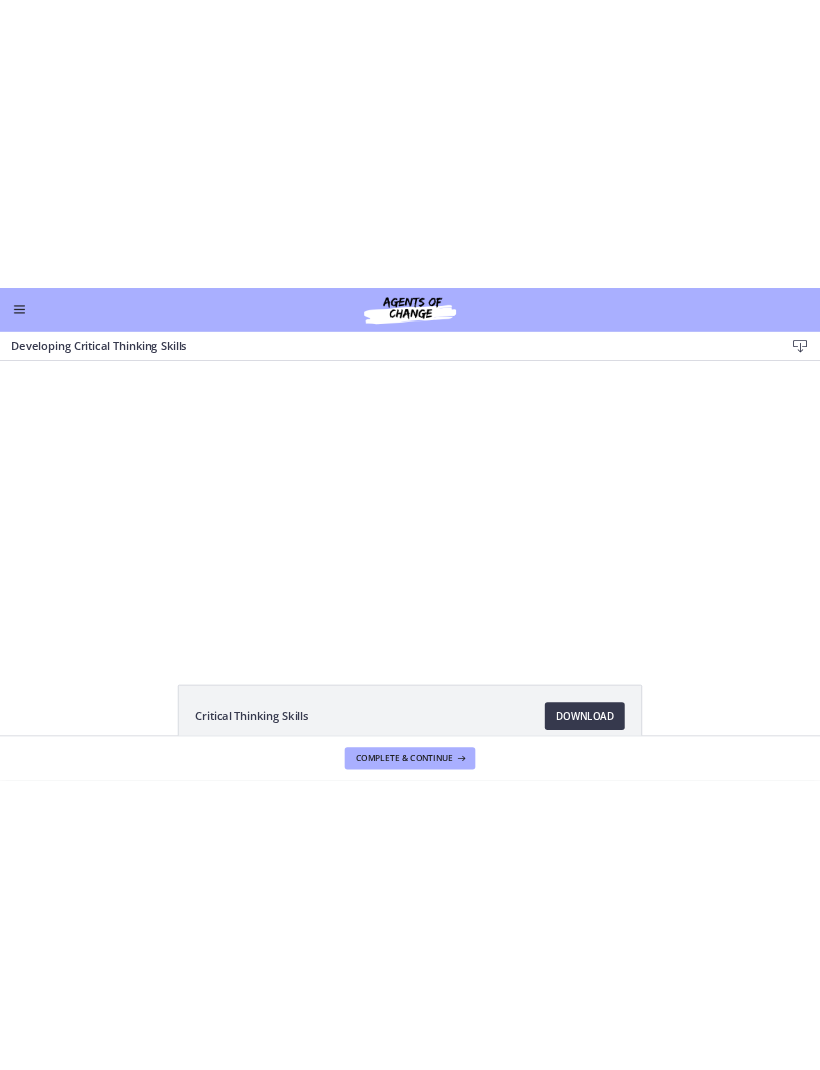 scroll, scrollTop: 3, scrollLeft: 0, axis: vertical 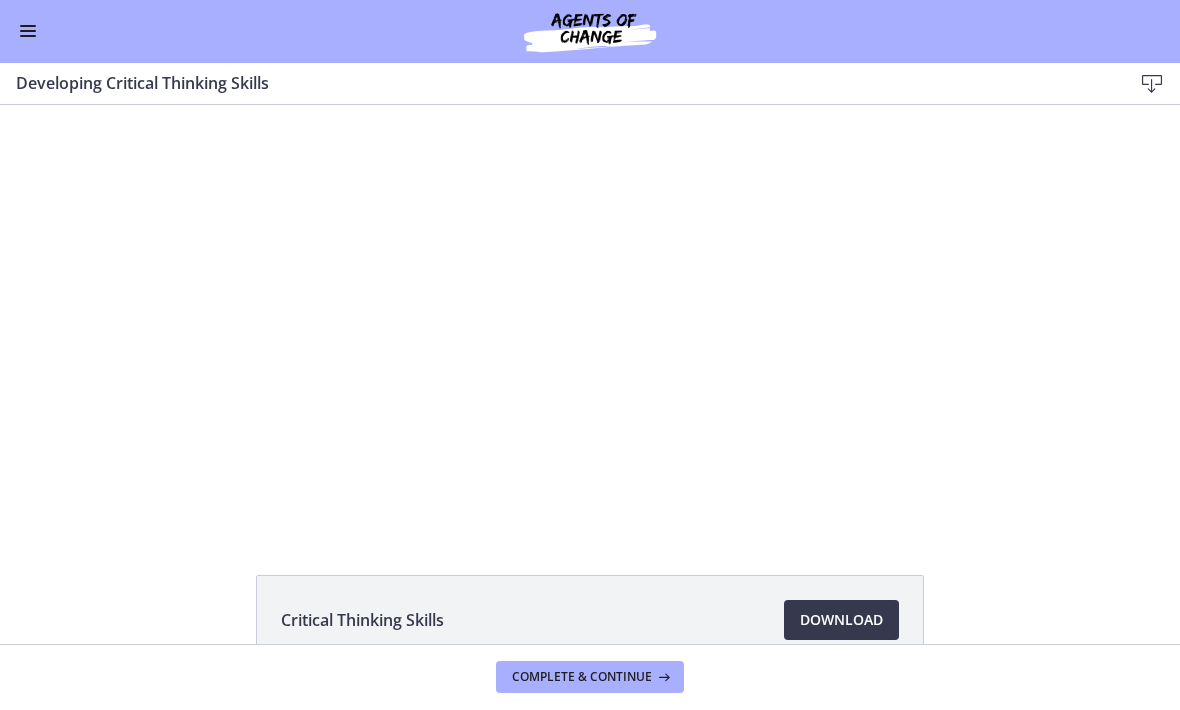 click at bounding box center (1152, 85) 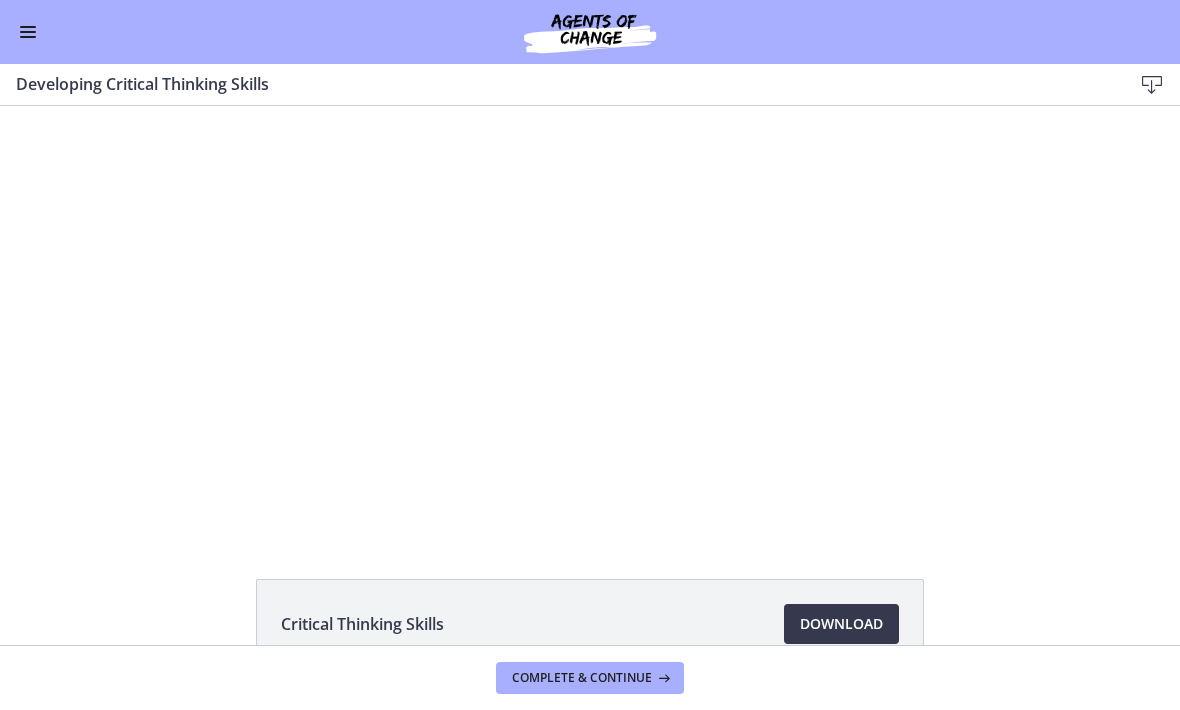 scroll, scrollTop: 0, scrollLeft: 0, axis: both 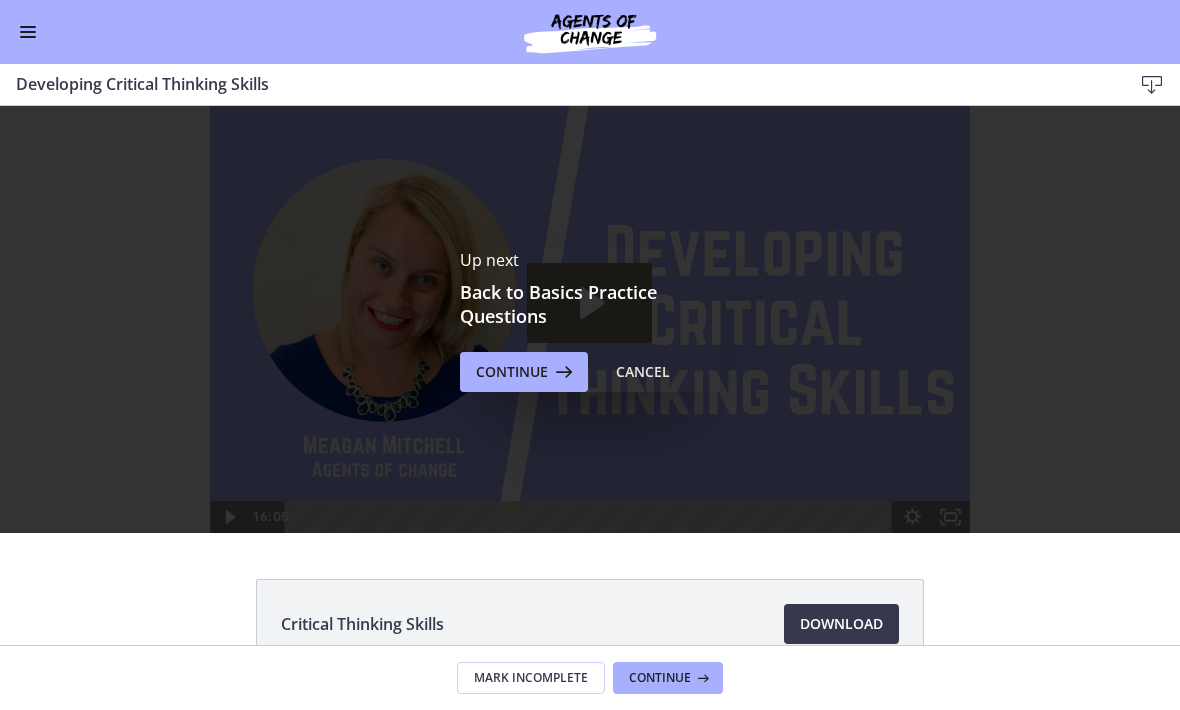 click at bounding box center [28, 32] 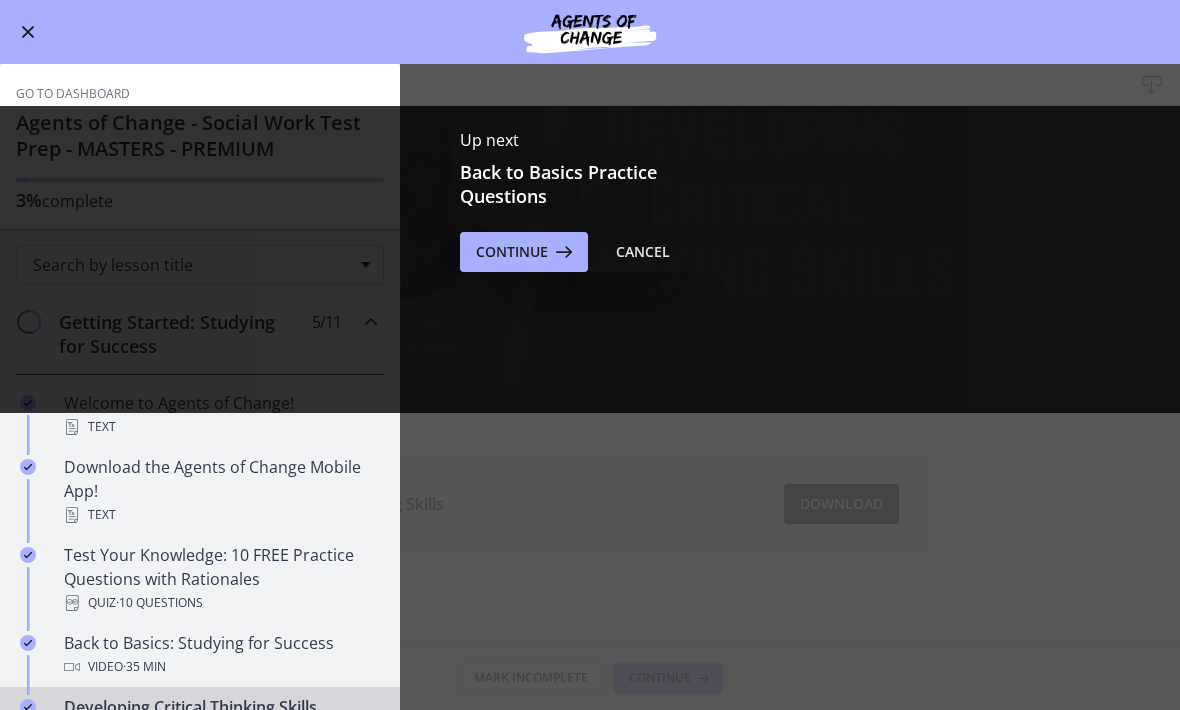 scroll, scrollTop: 120, scrollLeft: 0, axis: vertical 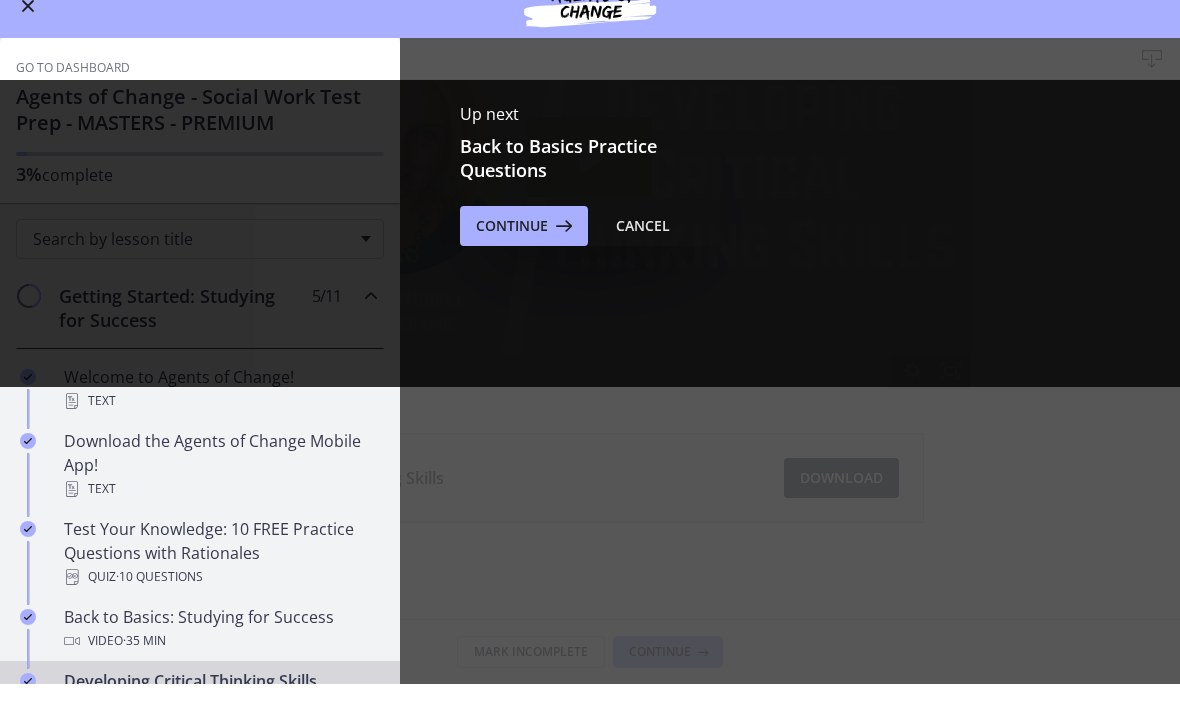 click on "Cancel" at bounding box center [643, 252] 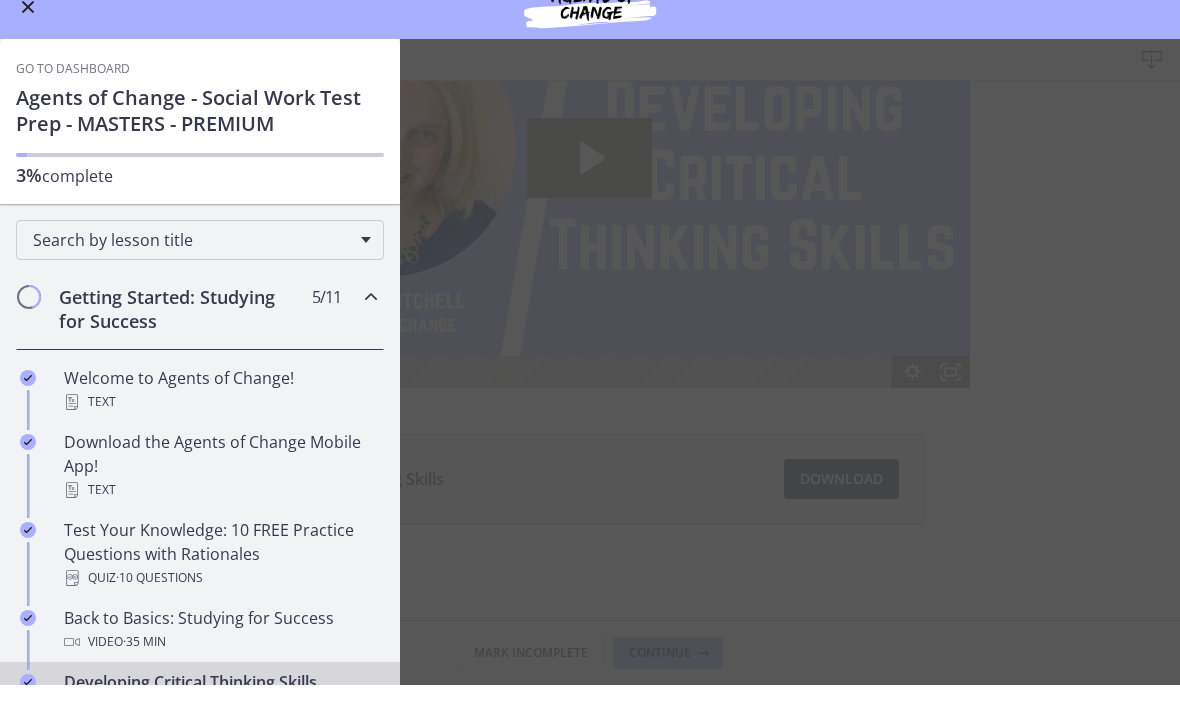 scroll, scrollTop: 0, scrollLeft: 0, axis: both 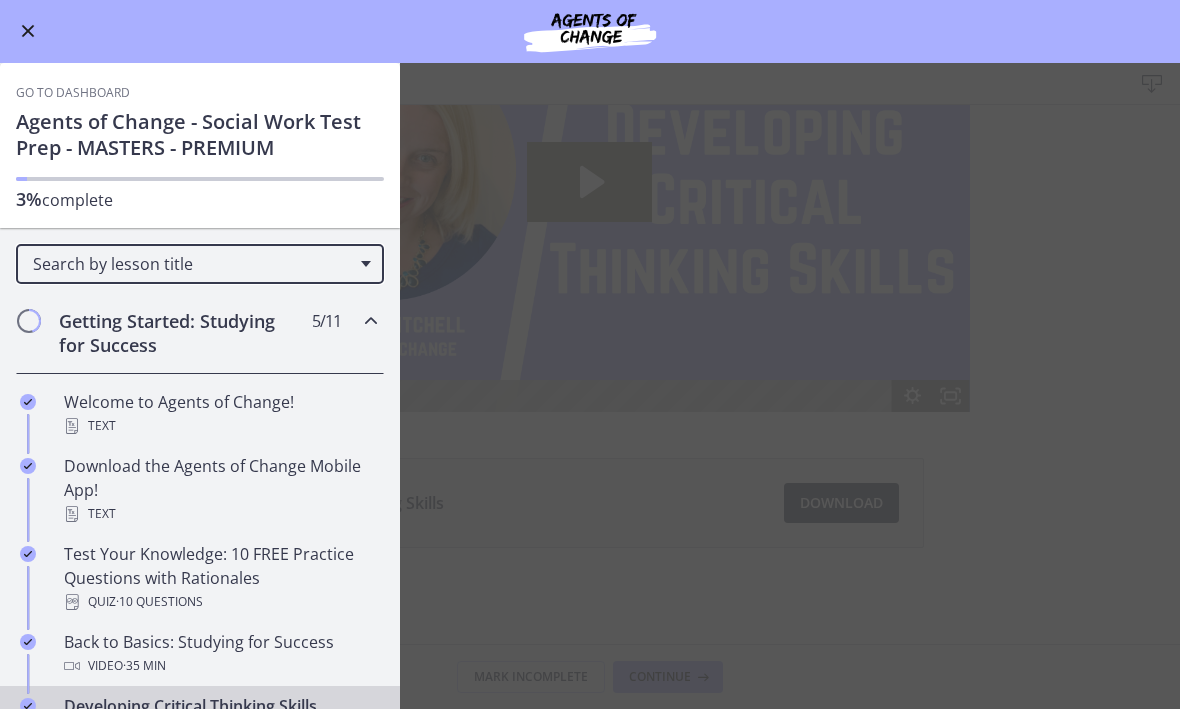 click on "Developing Critical Thinking Skills
Download
Enable fullscreen
Critical Thinking Skills
Download
Opens in a new window
Mark Incomplete
Continue" at bounding box center [590, 387] 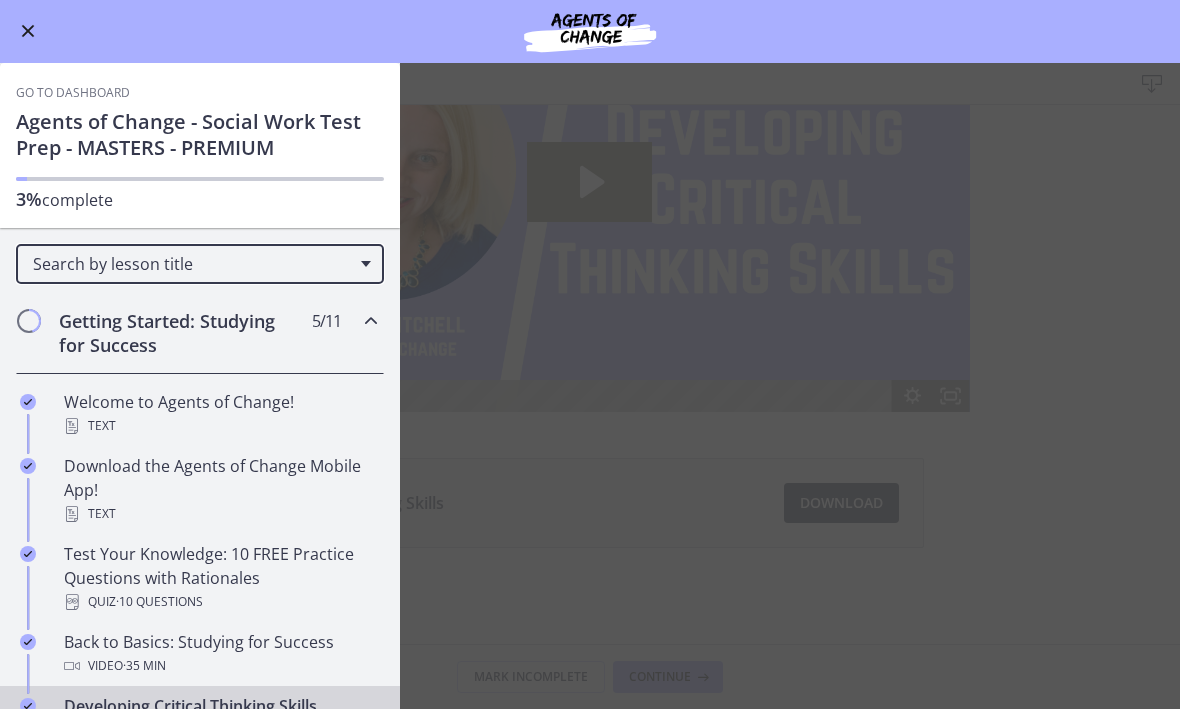 click on "Go to Dashboard" at bounding box center (590, 32) 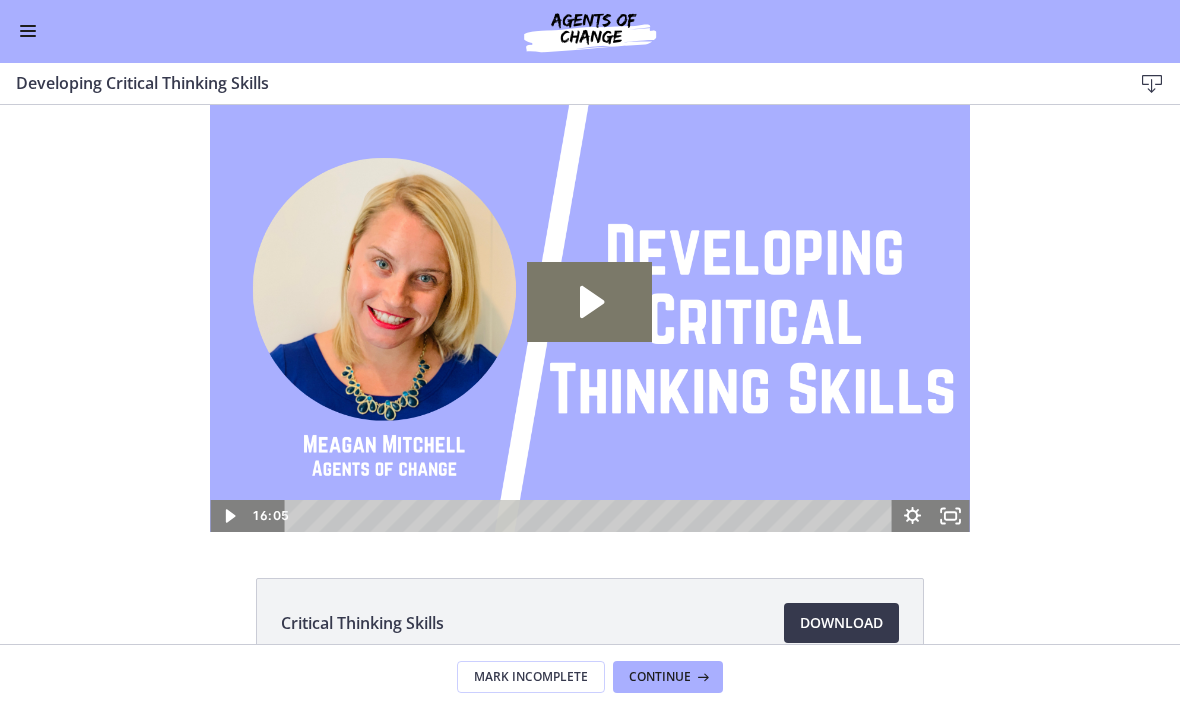 scroll, scrollTop: 0, scrollLeft: 0, axis: both 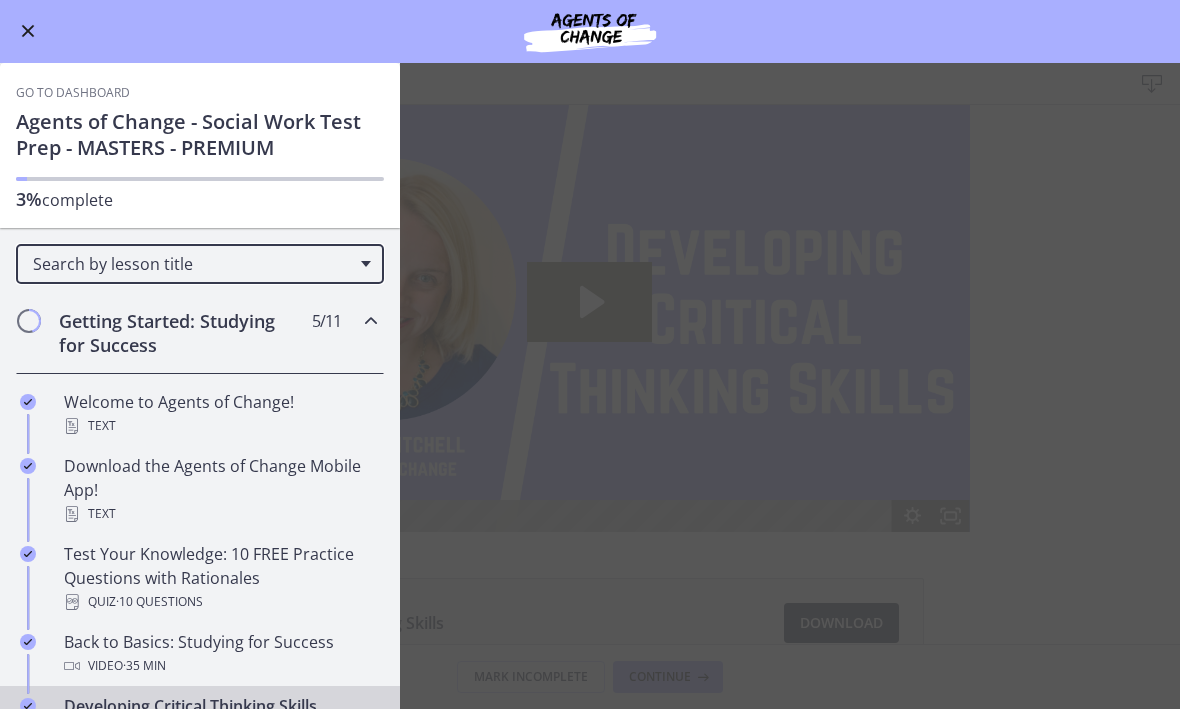 click on "Agents of Change - Social Work Test Prep - MASTERS - PREMIUM" at bounding box center (200, 136) 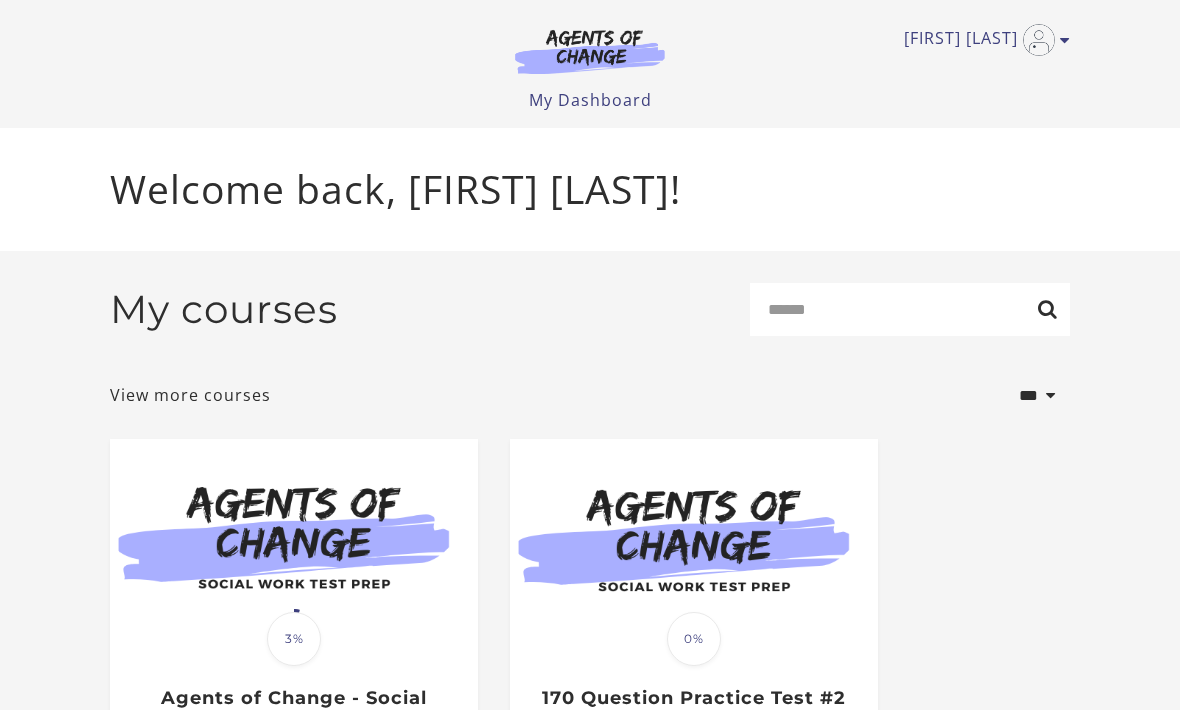 scroll, scrollTop: 0, scrollLeft: 0, axis: both 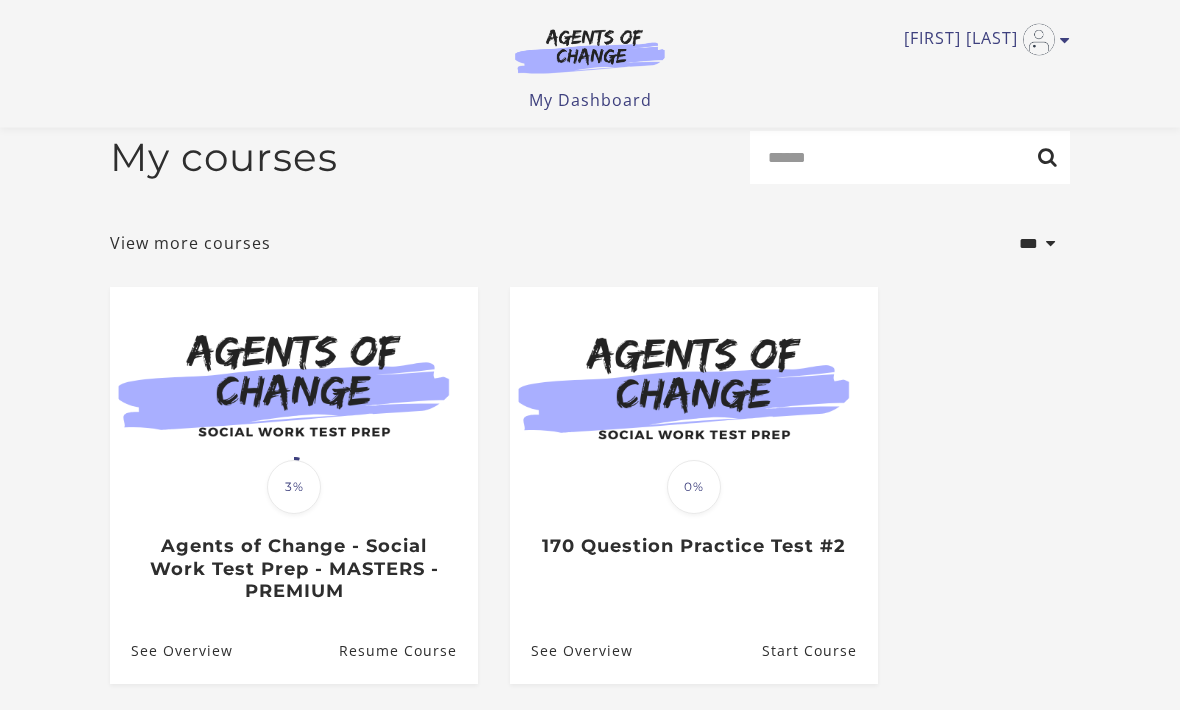 click on "[FIRST] [LAST]" at bounding box center [982, 40] 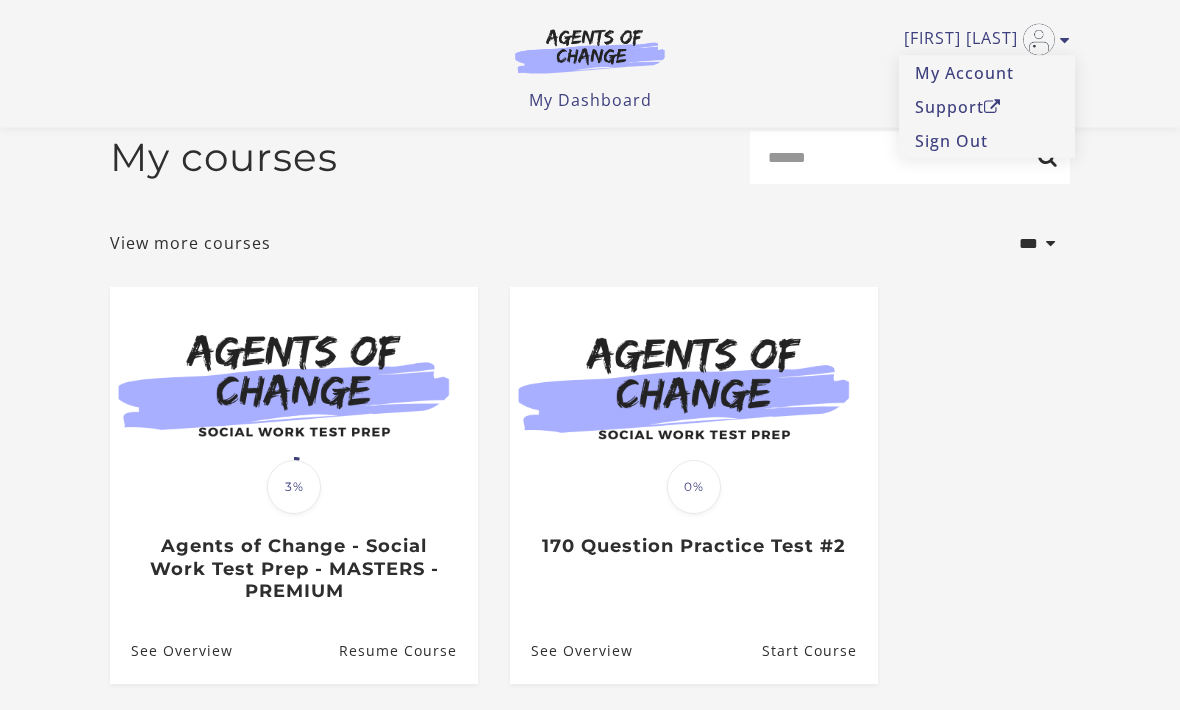 scroll, scrollTop: 24, scrollLeft: 0, axis: vertical 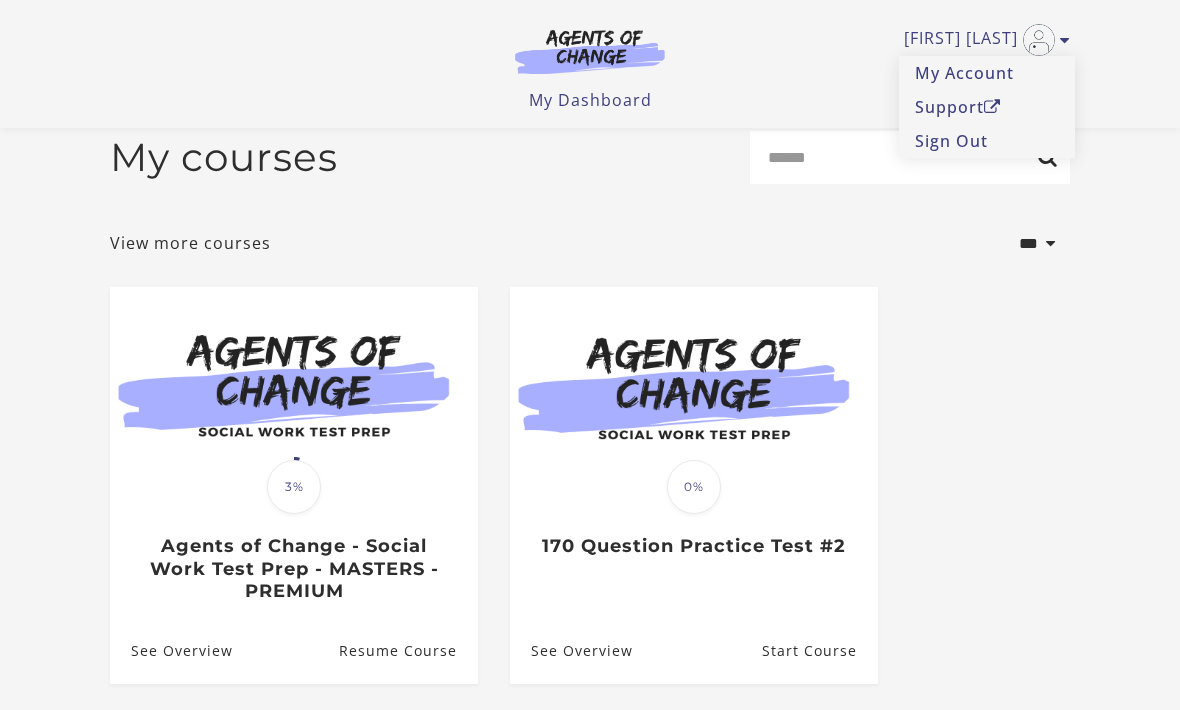 click on "My Account" at bounding box center (987, 73) 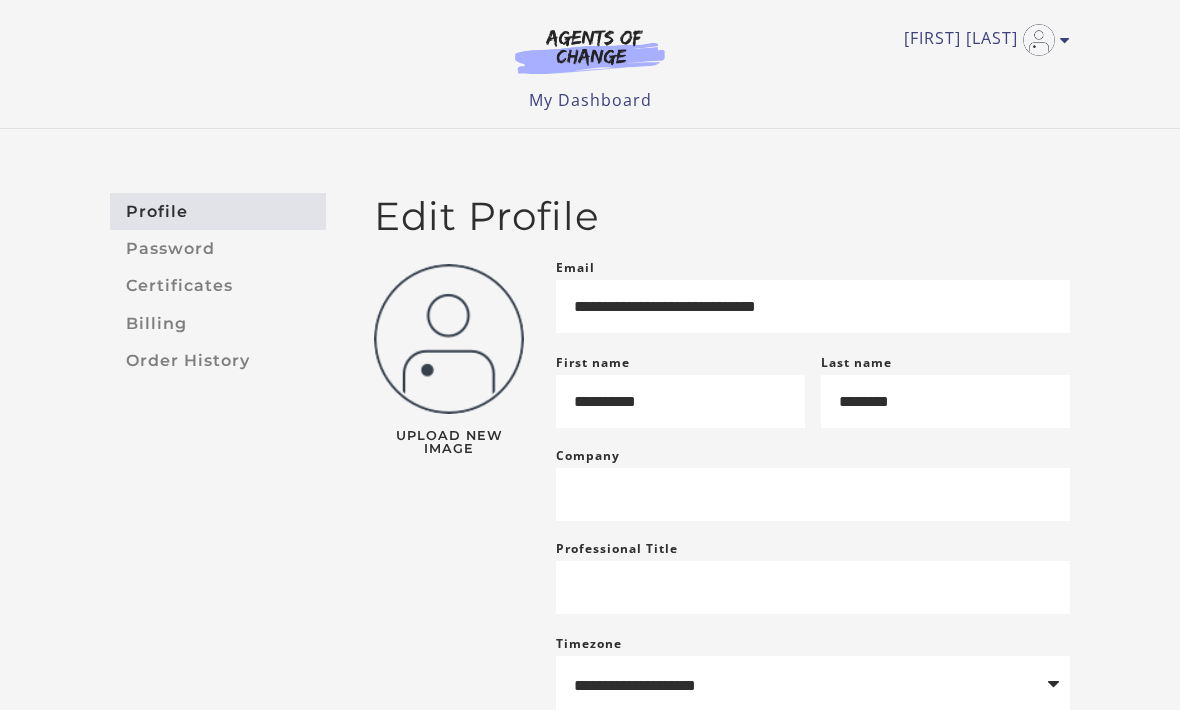 scroll, scrollTop: 0, scrollLeft: 0, axis: both 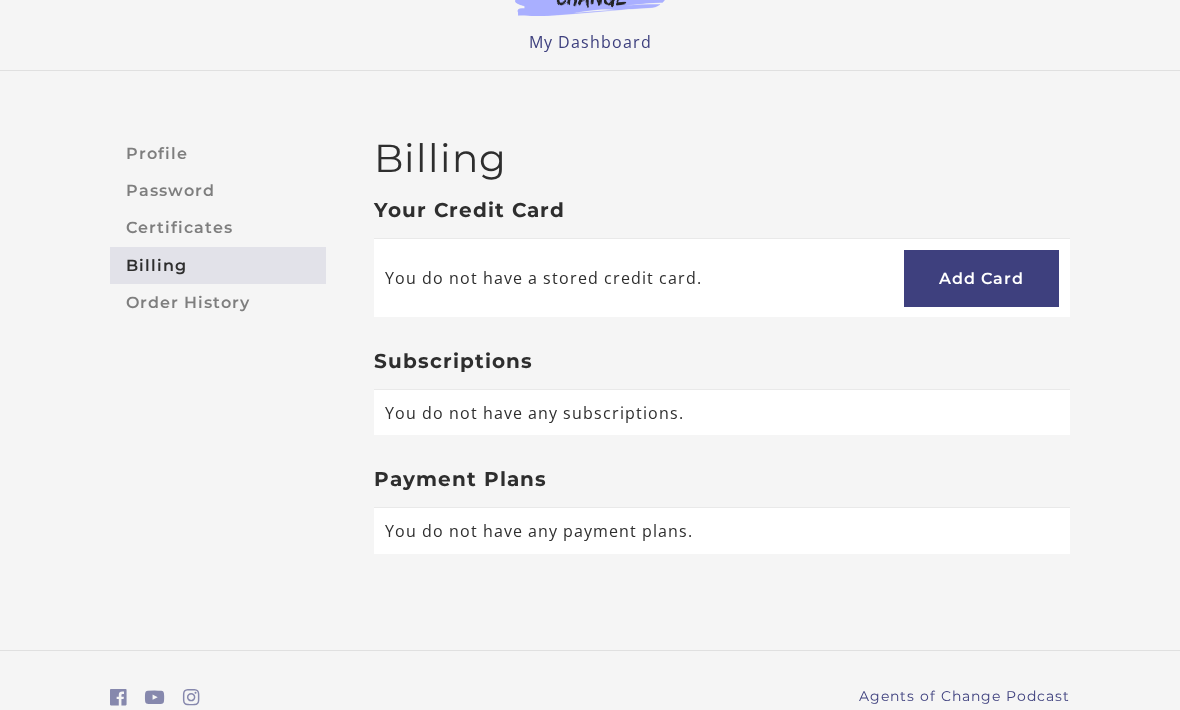 click on "Order History" at bounding box center (218, 302) 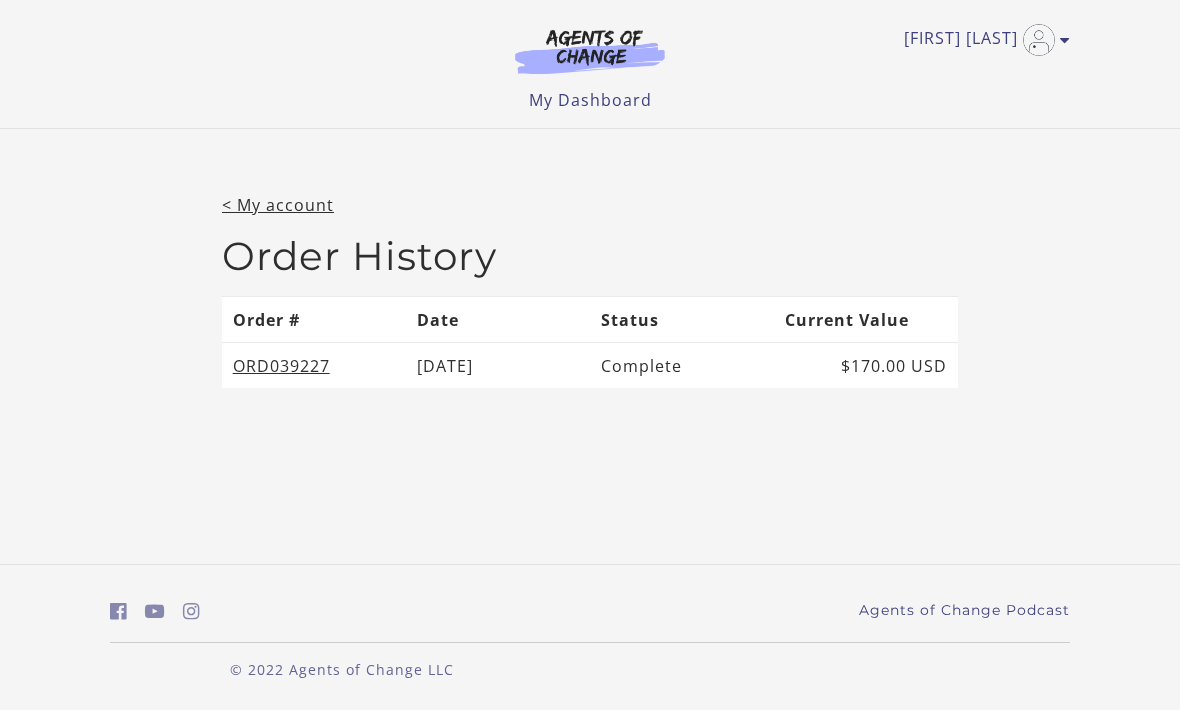 scroll, scrollTop: 0, scrollLeft: 0, axis: both 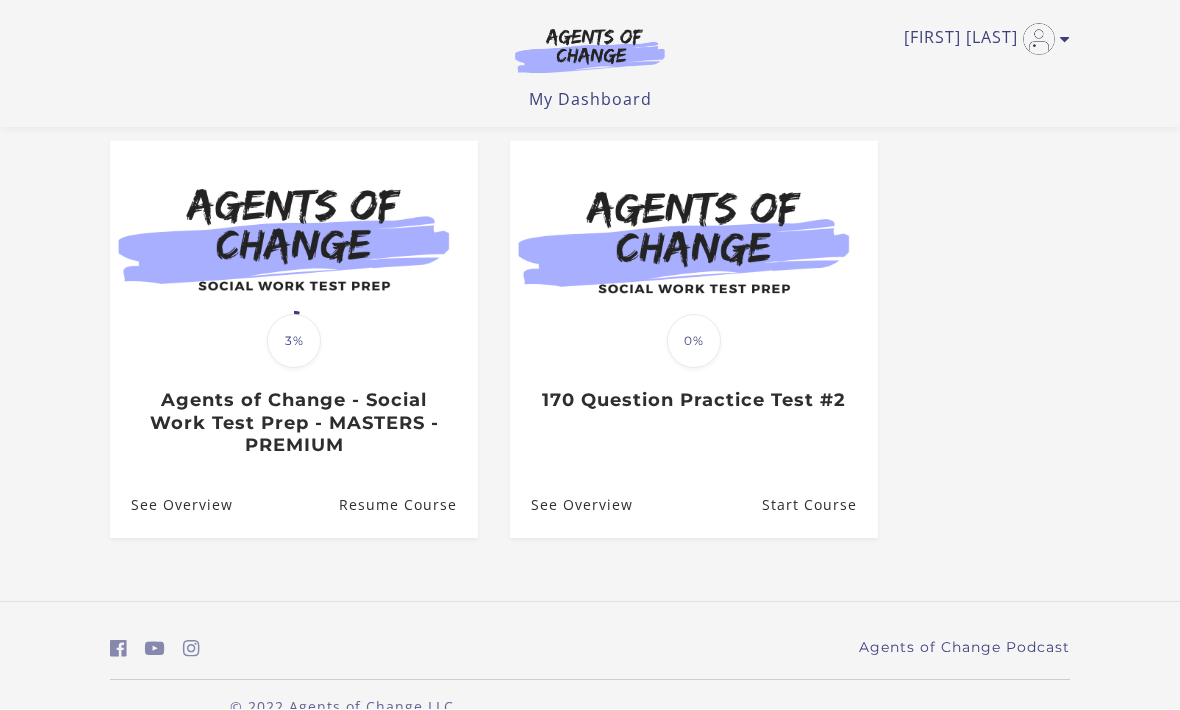 click on "See Overview" at bounding box center (571, 505) 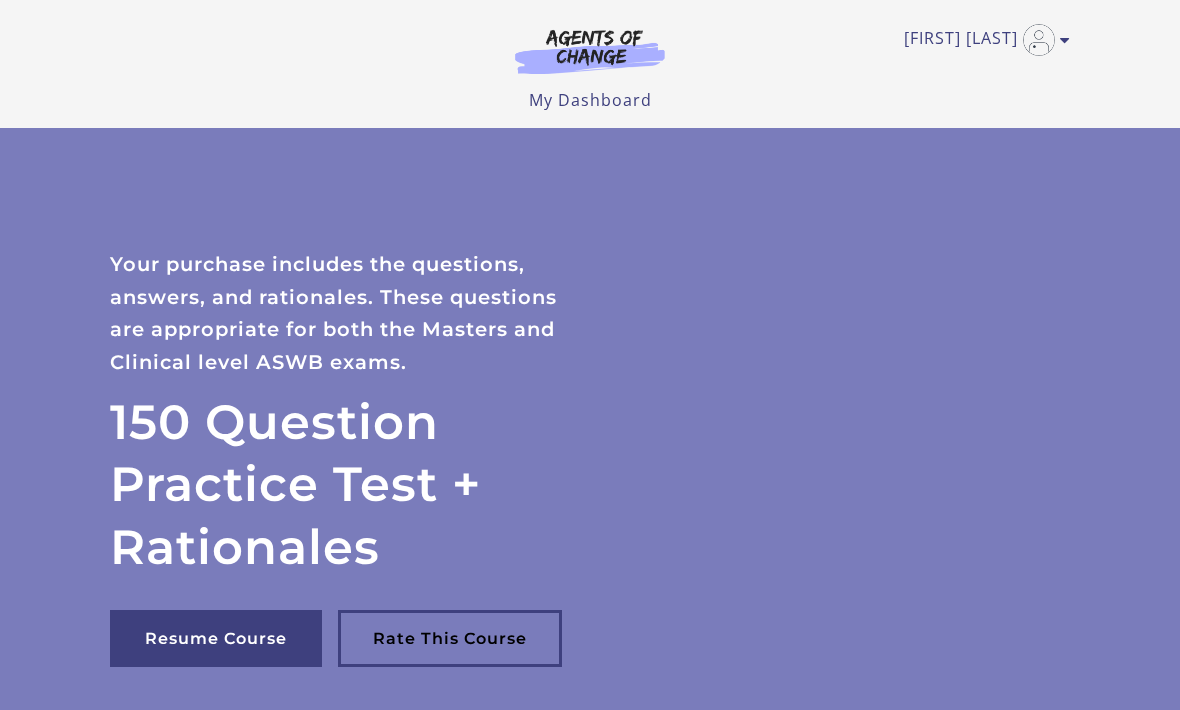 scroll, scrollTop: 0, scrollLeft: 0, axis: both 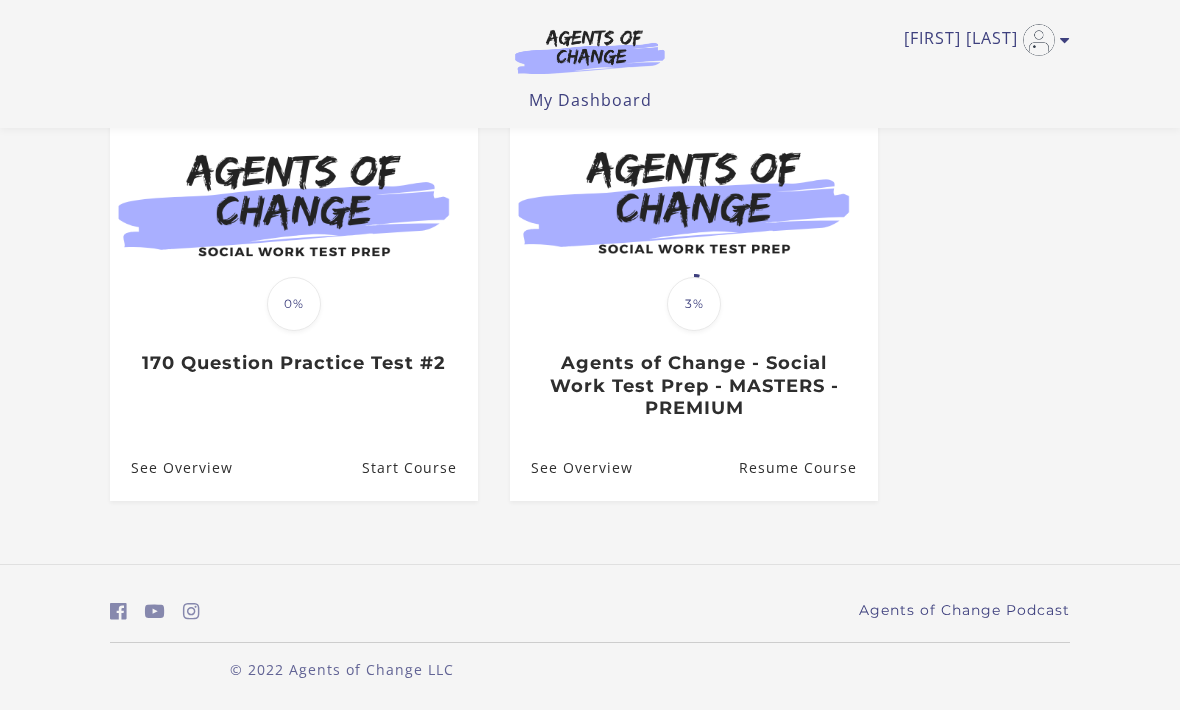 click on "See Overview" at bounding box center (571, 467) 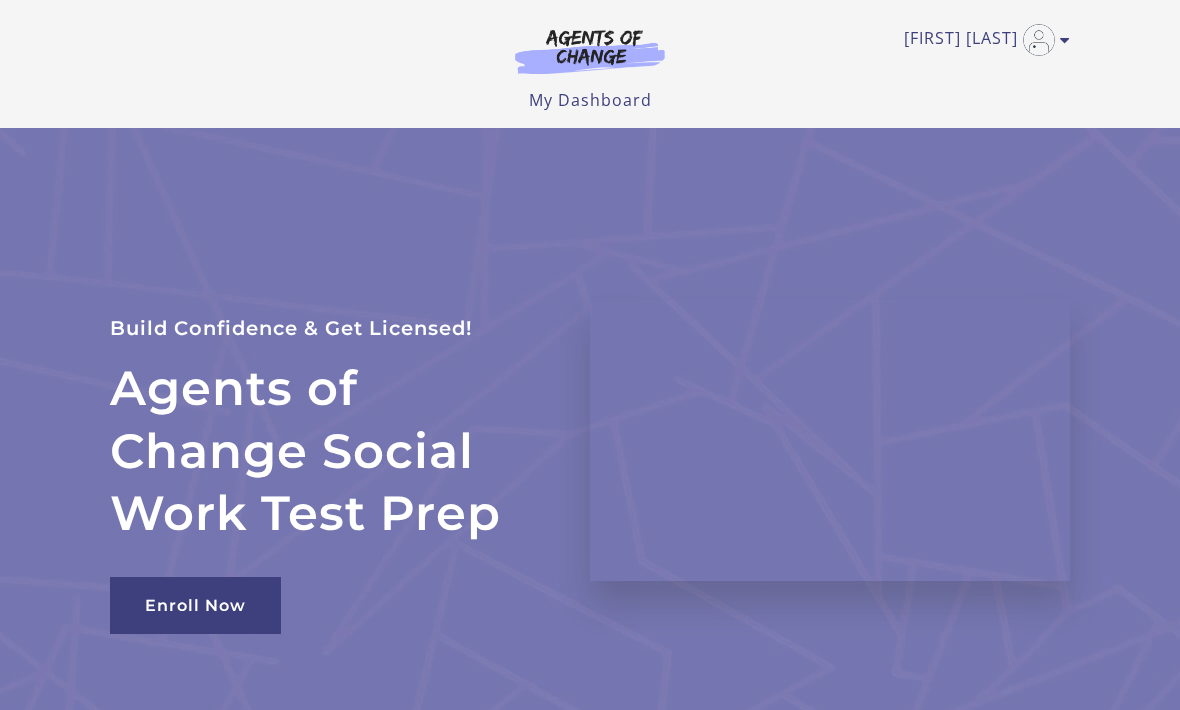 scroll, scrollTop: 0, scrollLeft: 0, axis: both 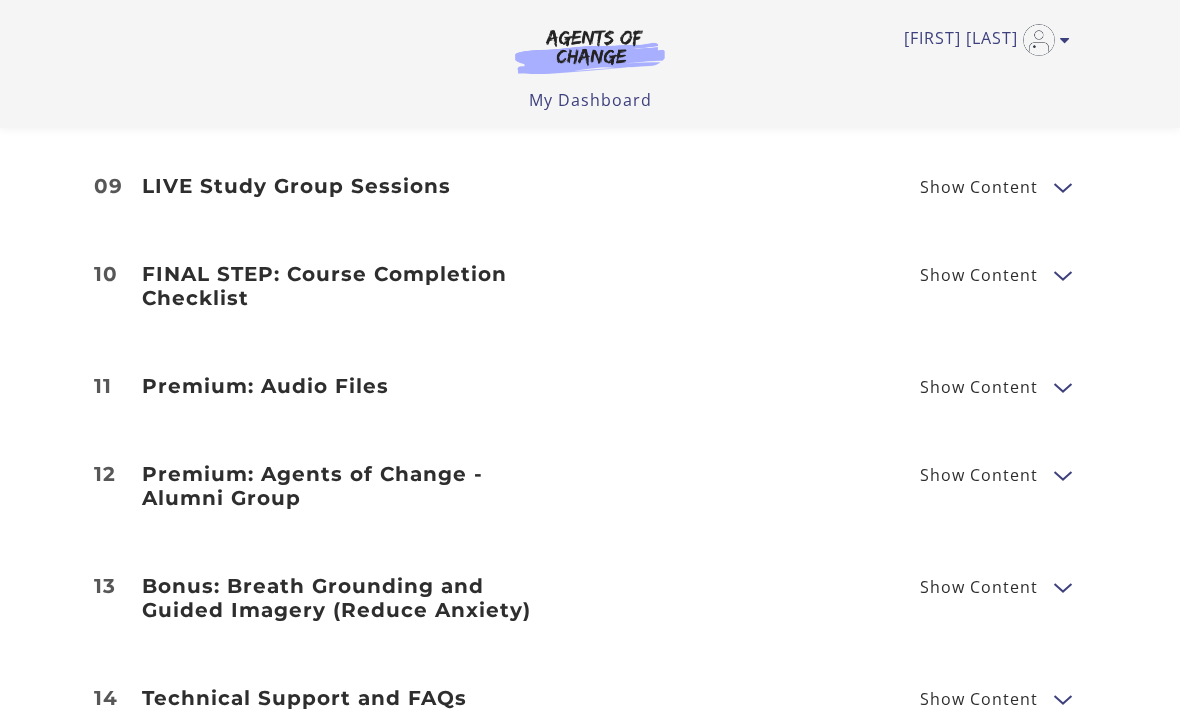 click on "Show Content" at bounding box center (979, 387) 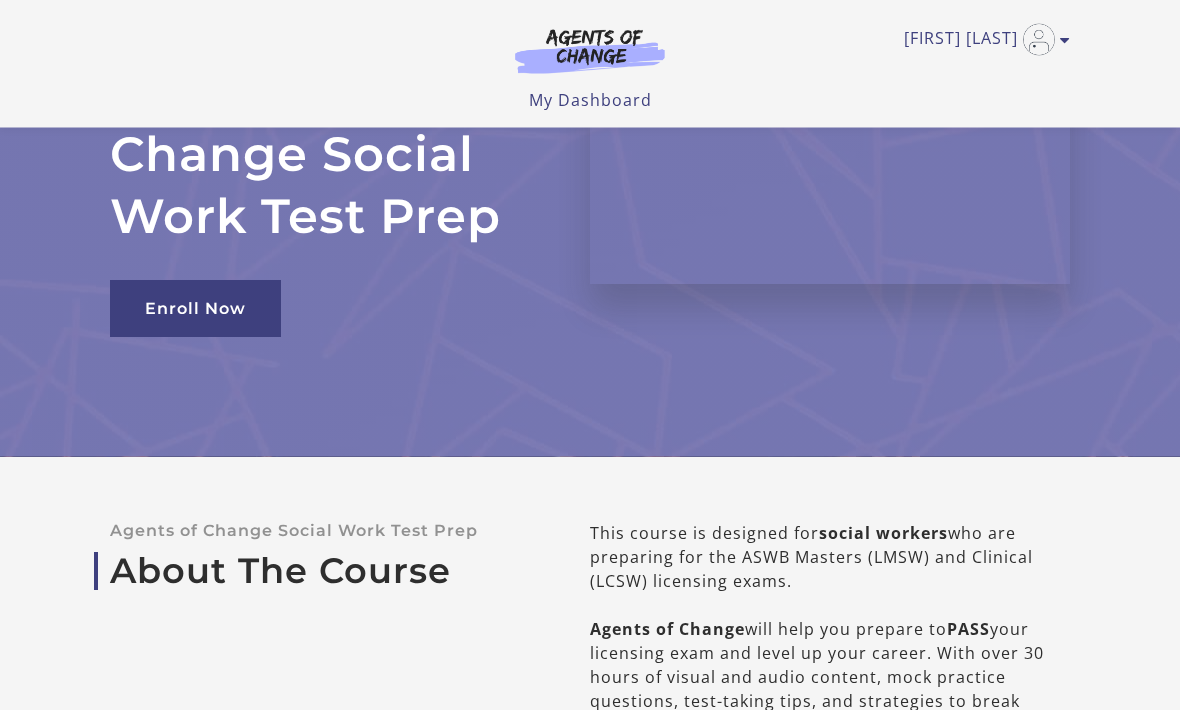 scroll, scrollTop: 0, scrollLeft: 0, axis: both 